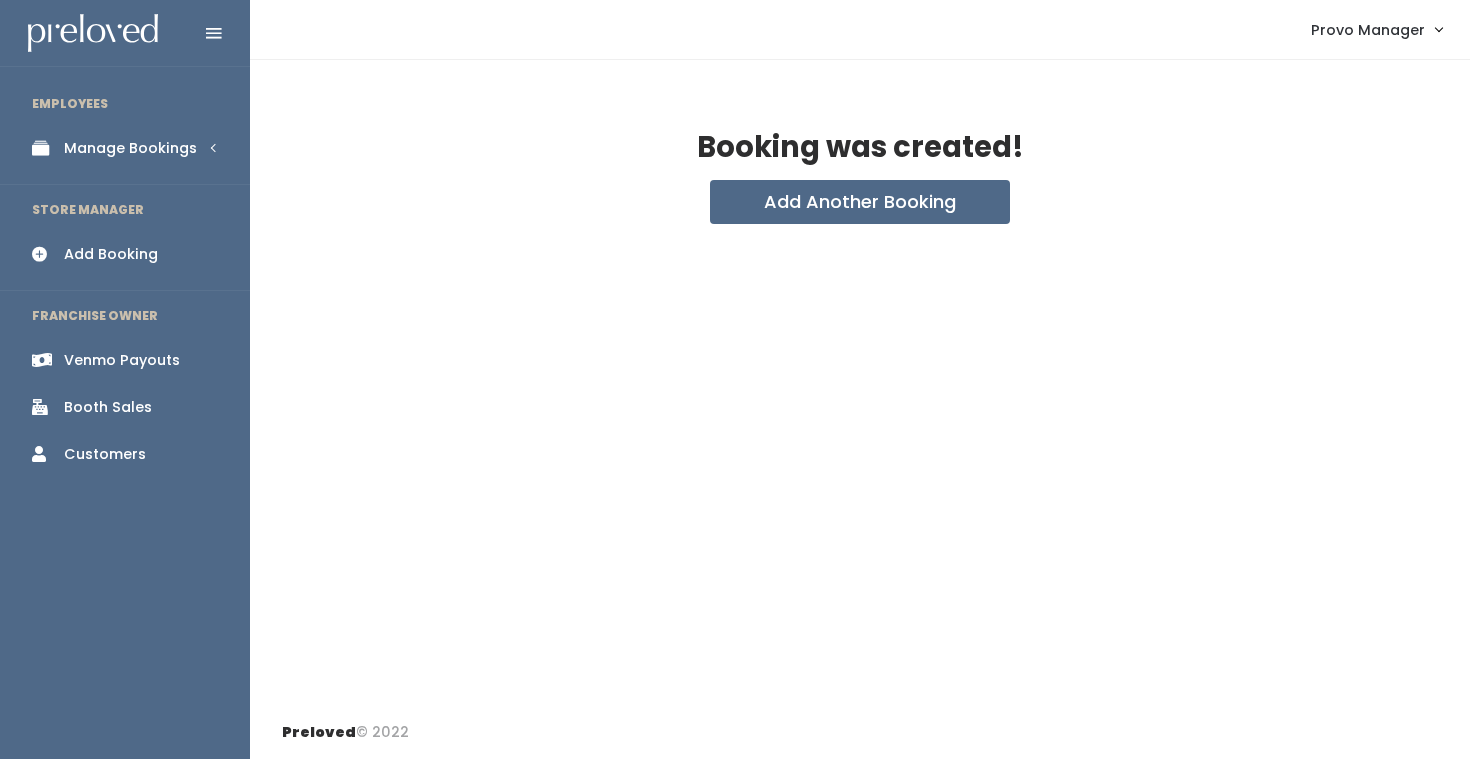scroll, scrollTop: 0, scrollLeft: 0, axis: both 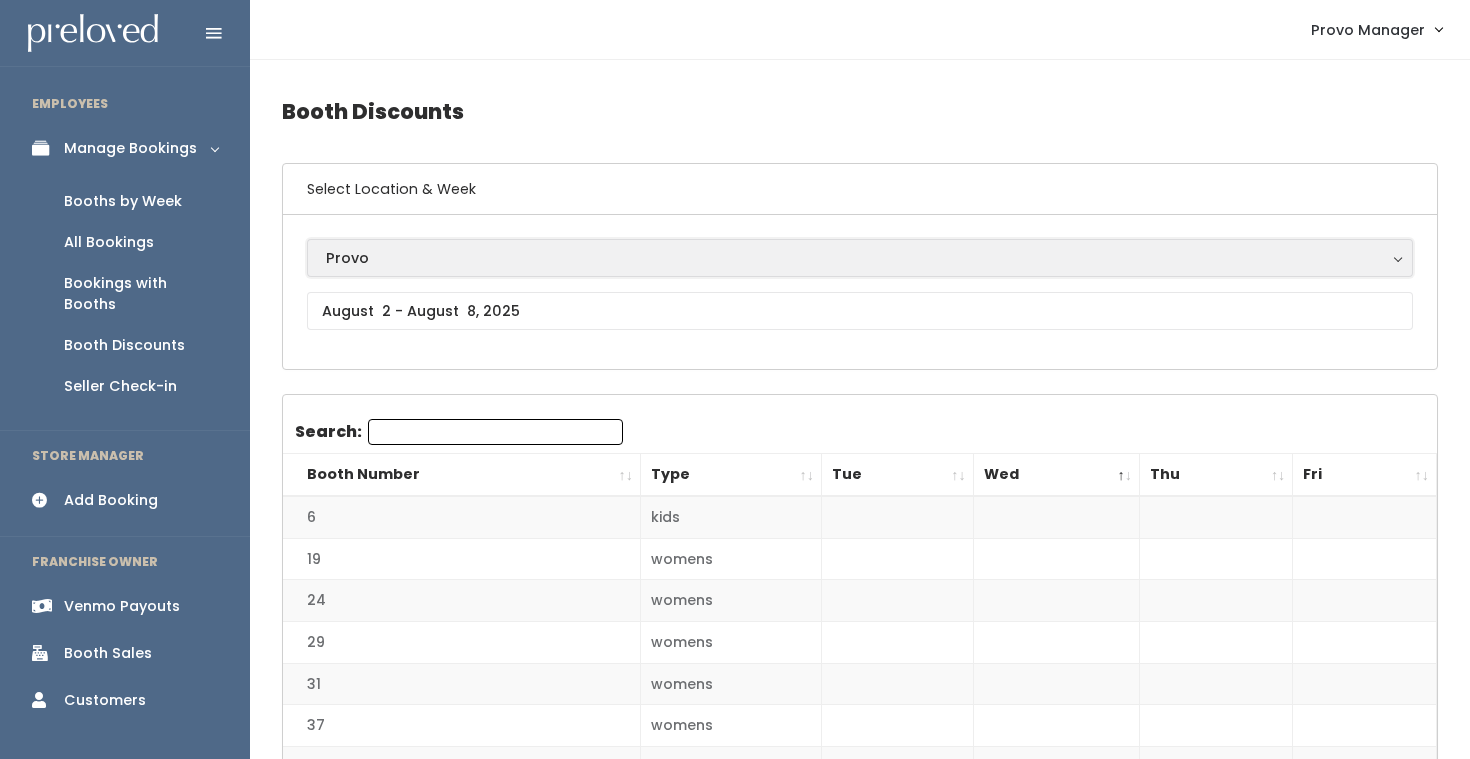 click on "Provo" at bounding box center (860, 258) 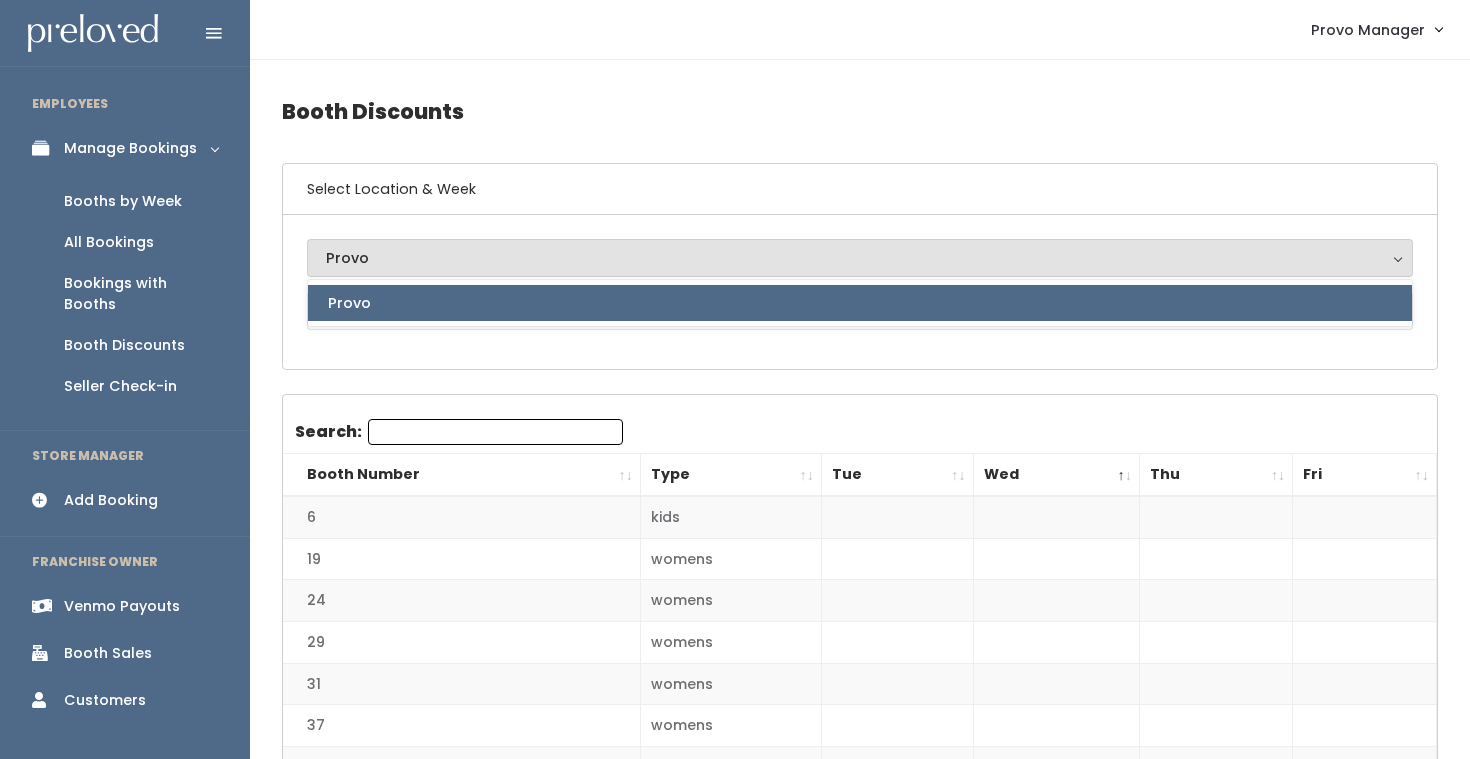 click on "Search:
Booth Number Type Tue Wed Thu Fri
6
kids
19" at bounding box center [860, 1812] 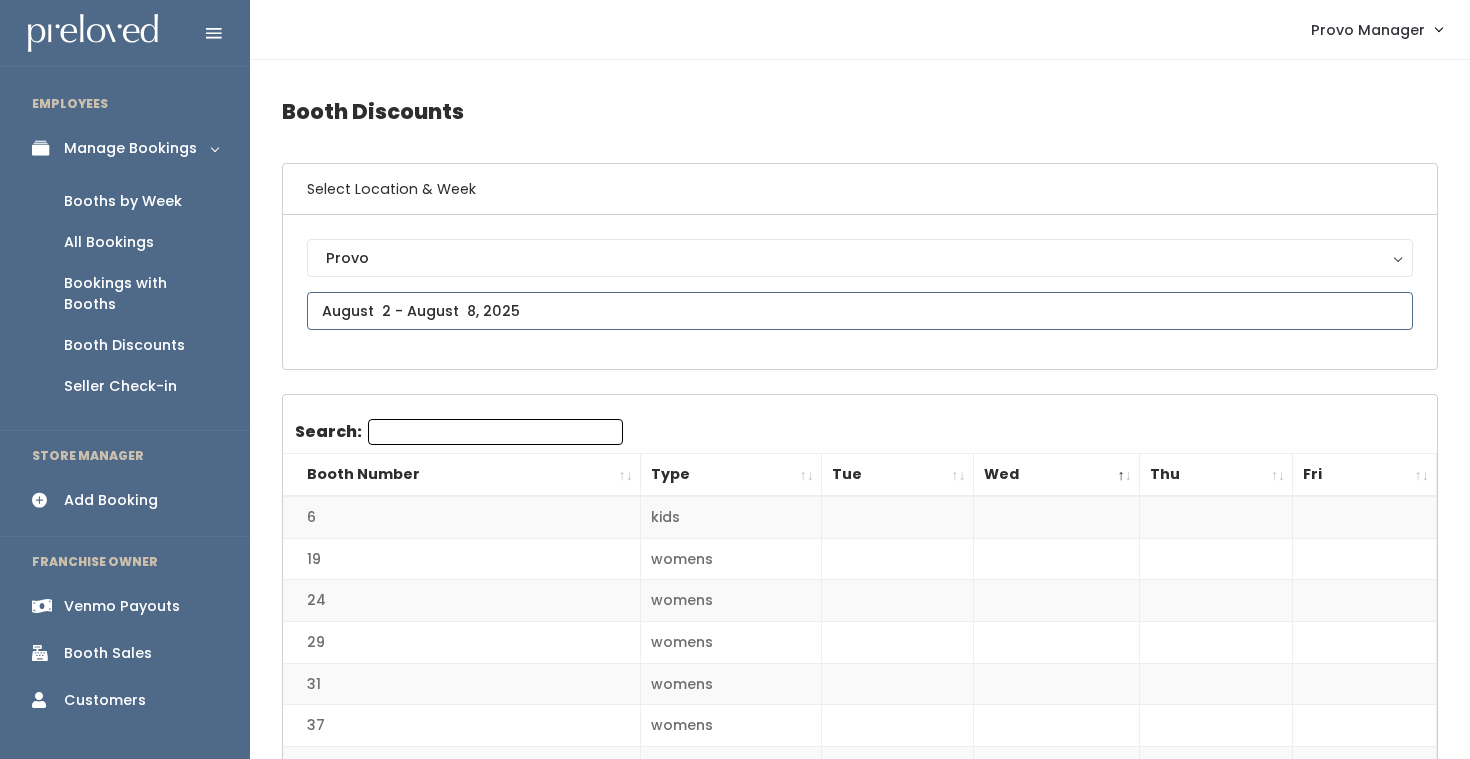 click at bounding box center (860, 311) 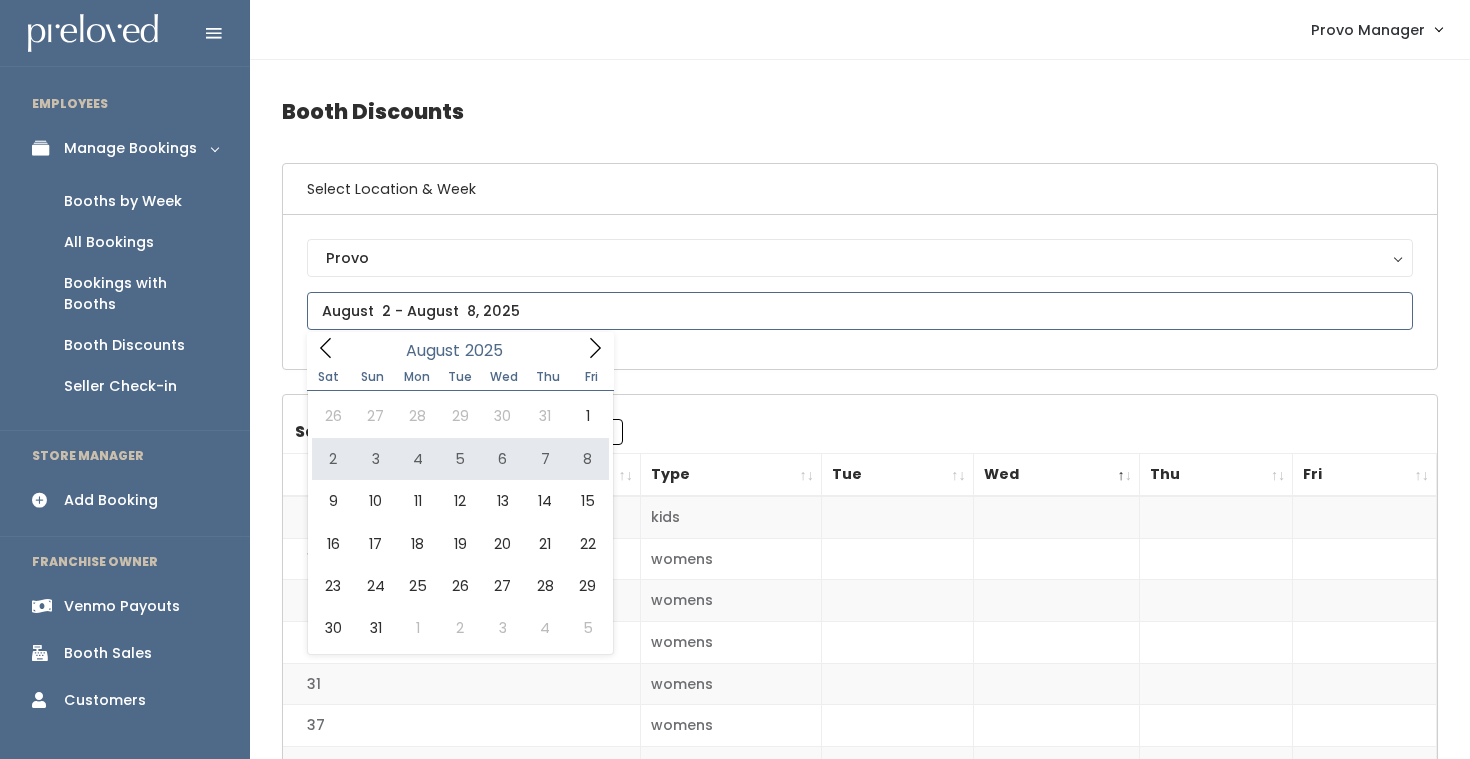type on "August 2 to August 8" 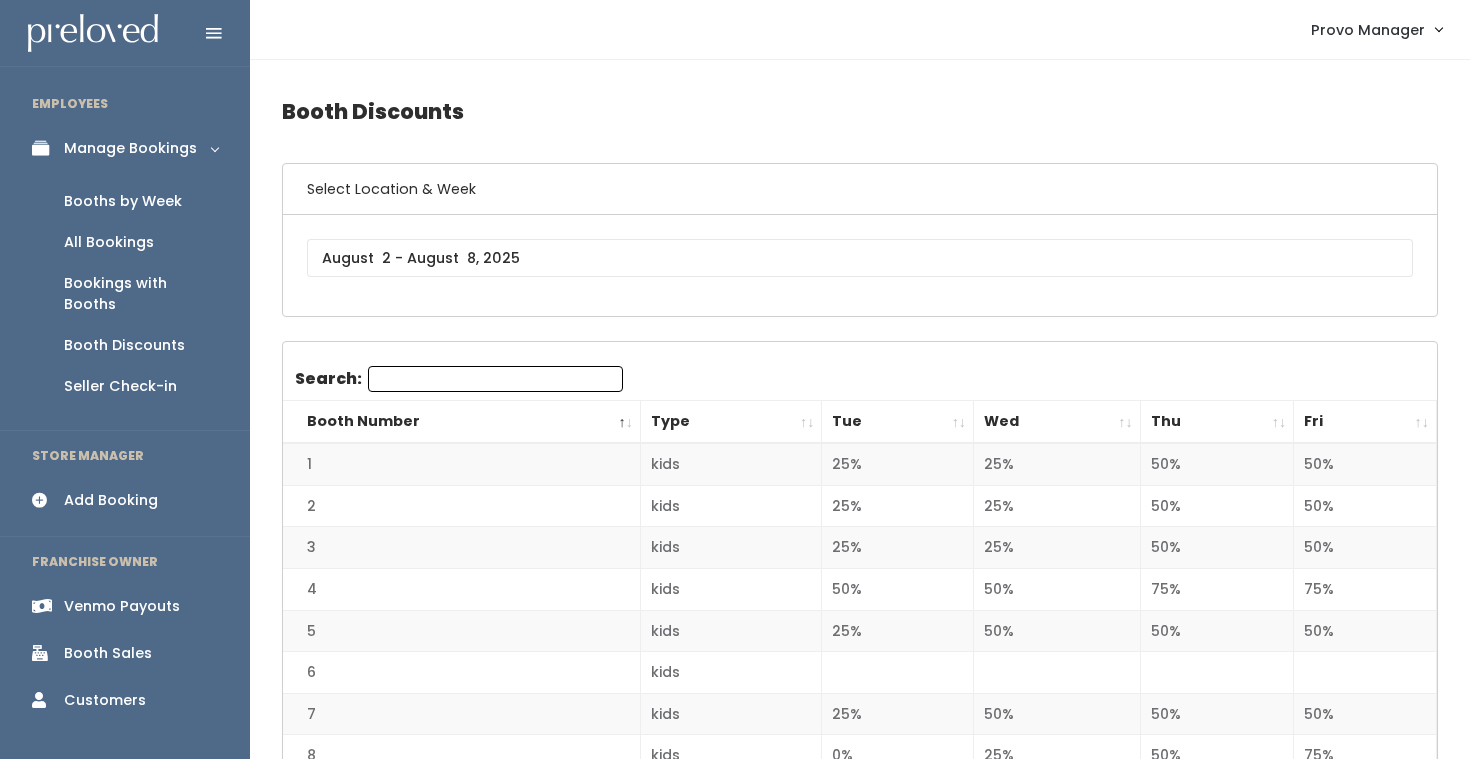 scroll, scrollTop: 0, scrollLeft: 0, axis: both 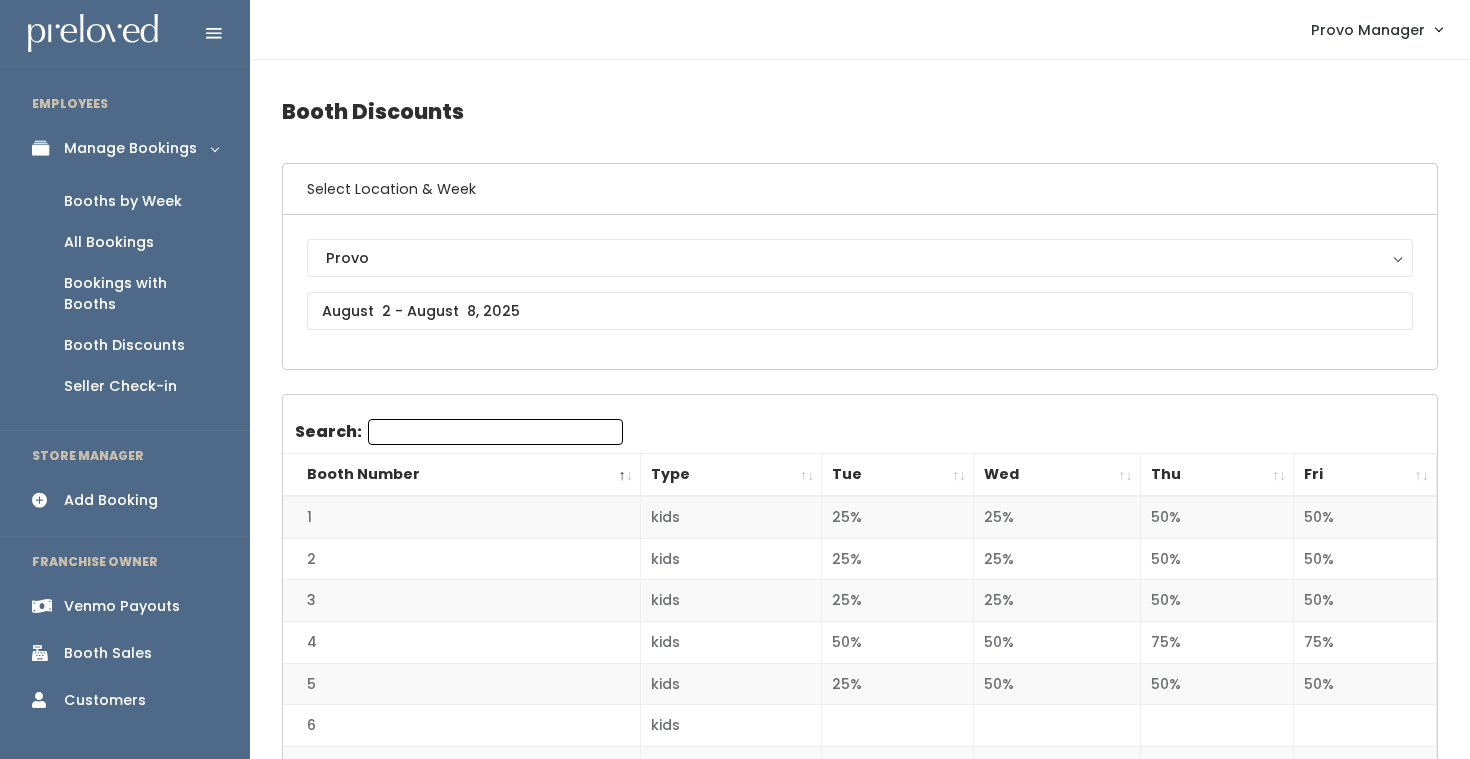 click on "Fri" at bounding box center [1365, 475] 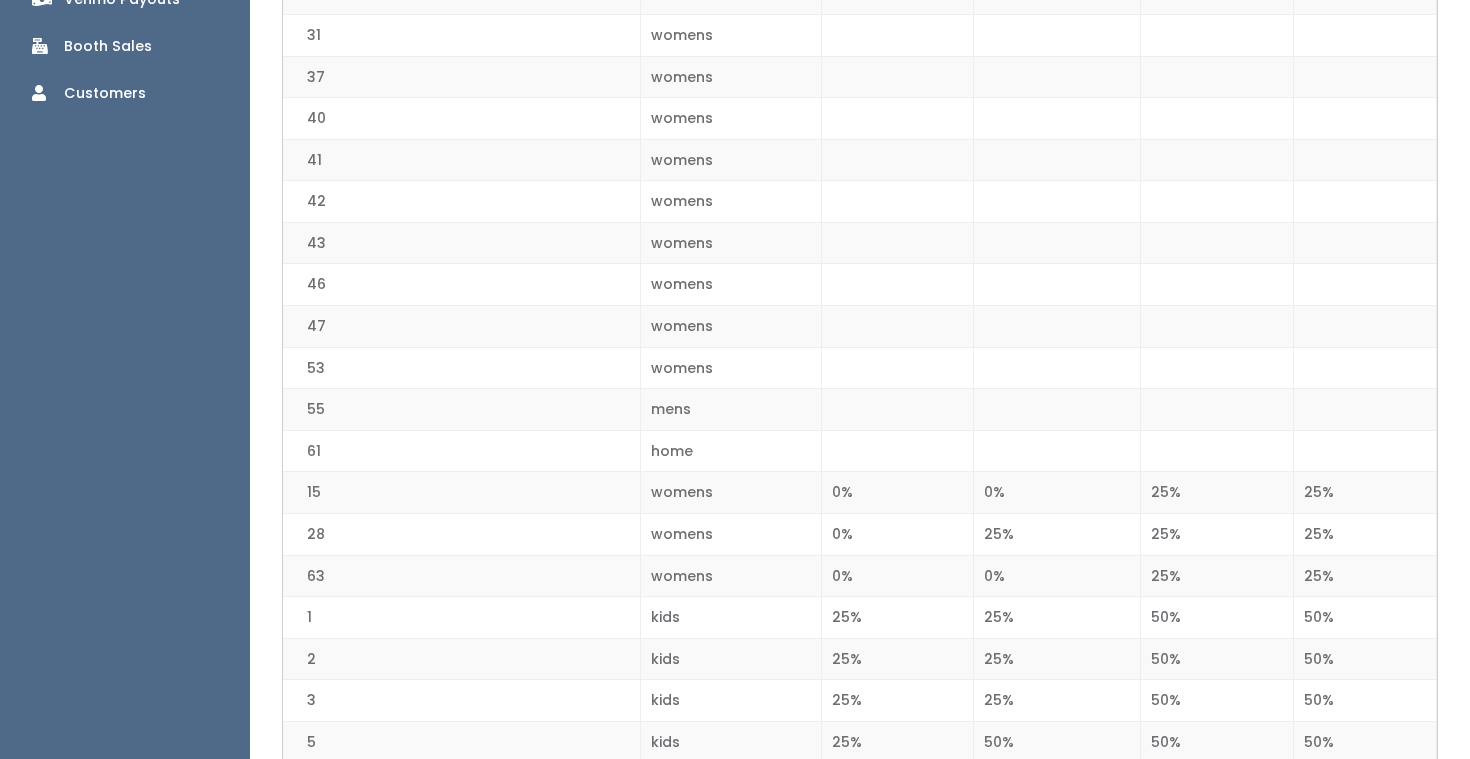 scroll, scrollTop: 605, scrollLeft: 0, axis: vertical 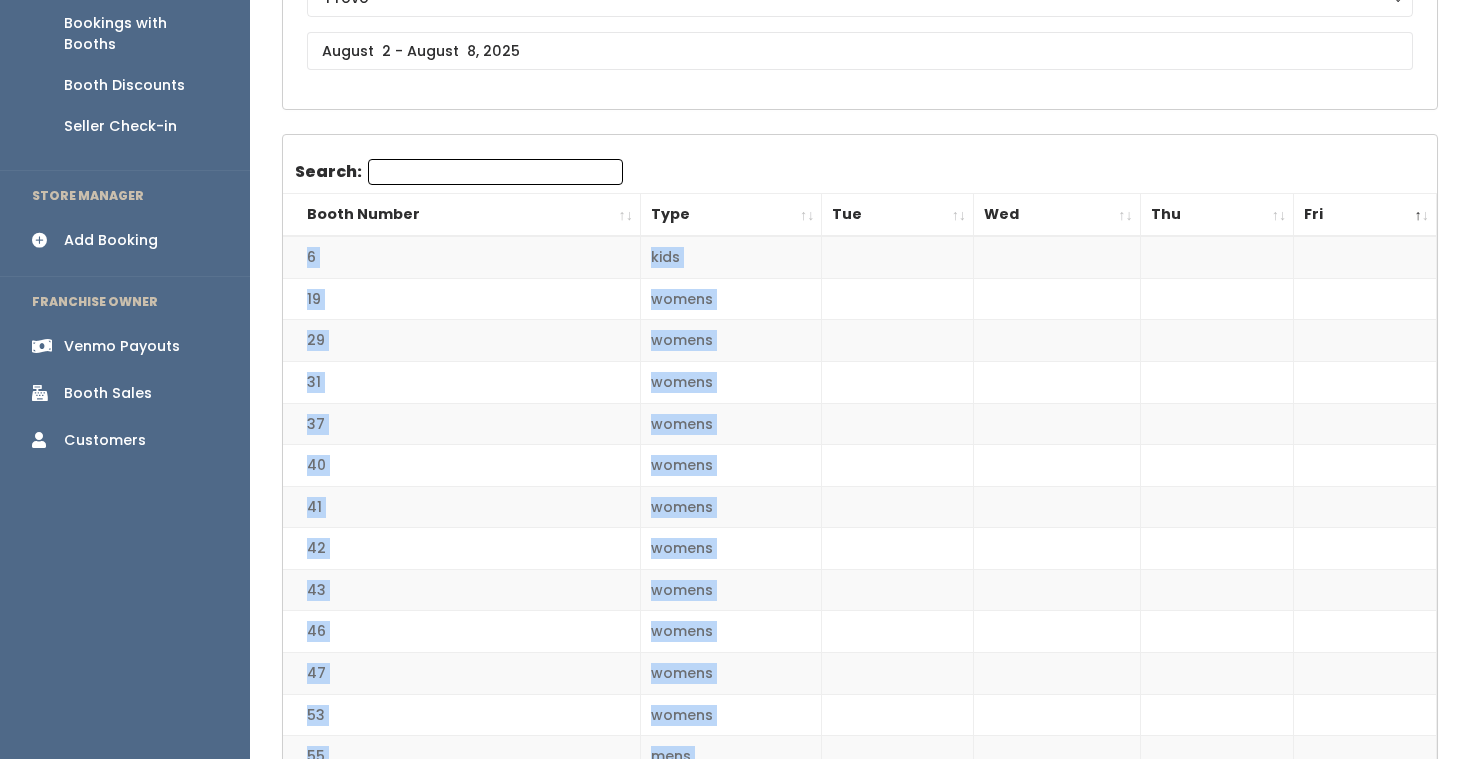 drag, startPoint x: 731, startPoint y: 457, endPoint x: 298, endPoint y: 248, distance: 480.80142 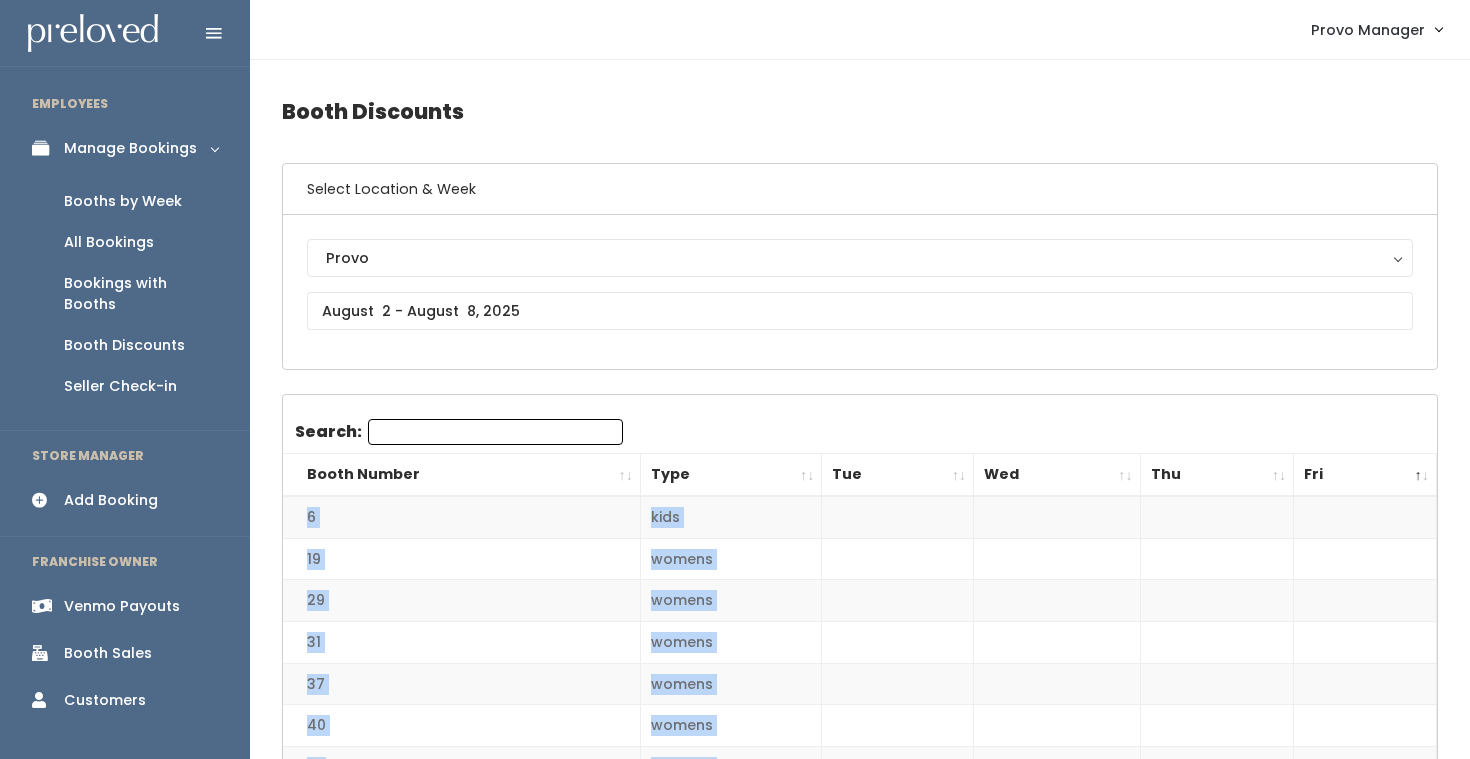 click on "Booths by Week" at bounding box center [123, 201] 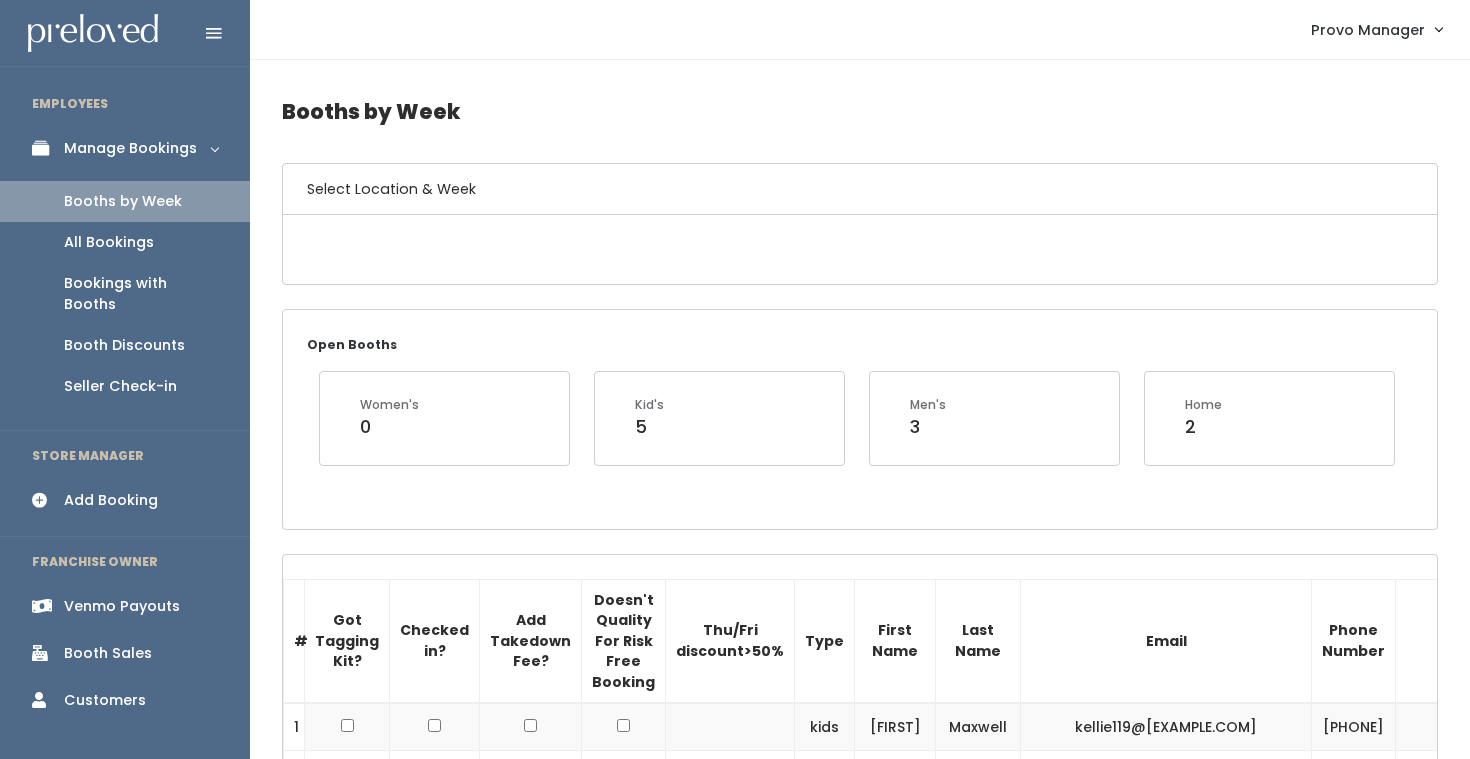 scroll, scrollTop: 0, scrollLeft: 0, axis: both 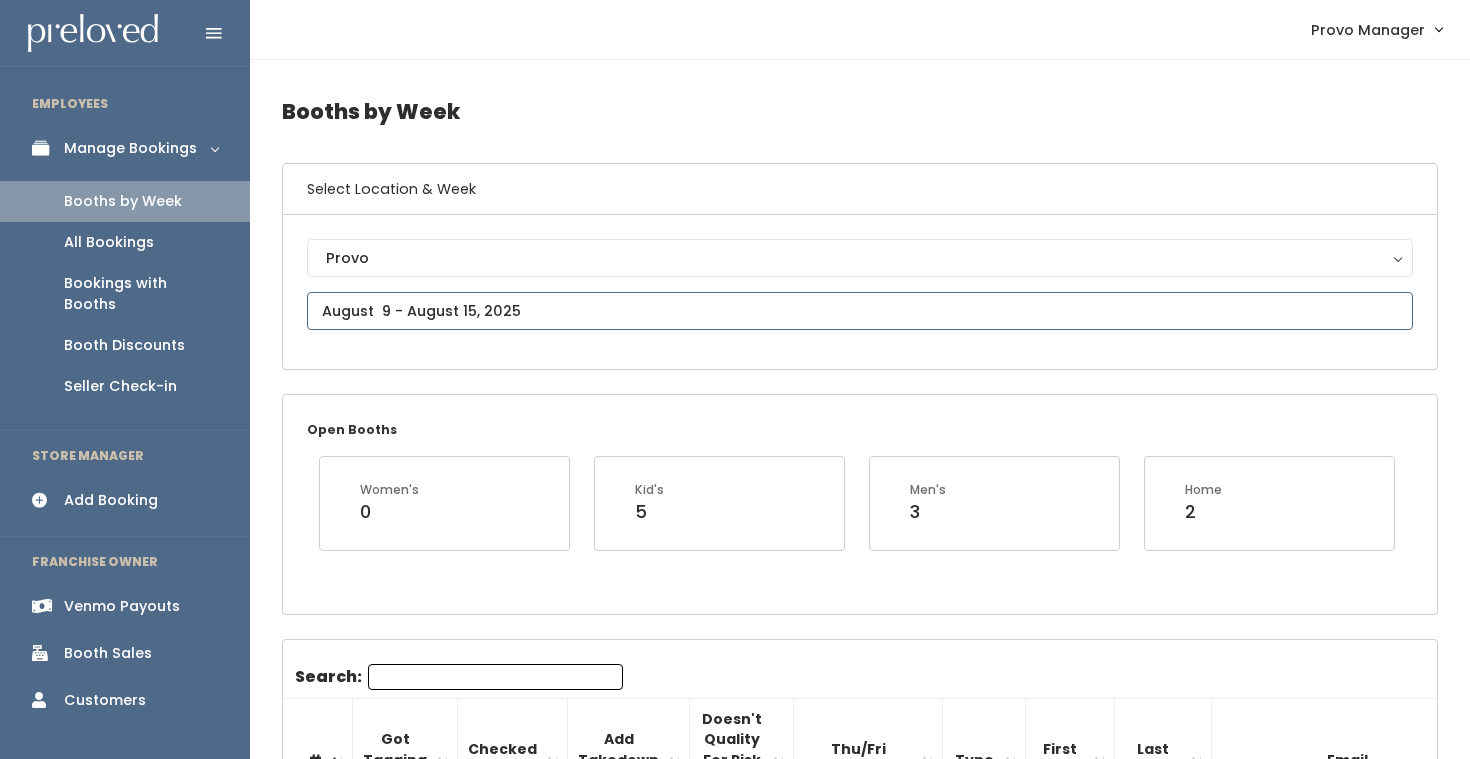 click at bounding box center (860, 311) 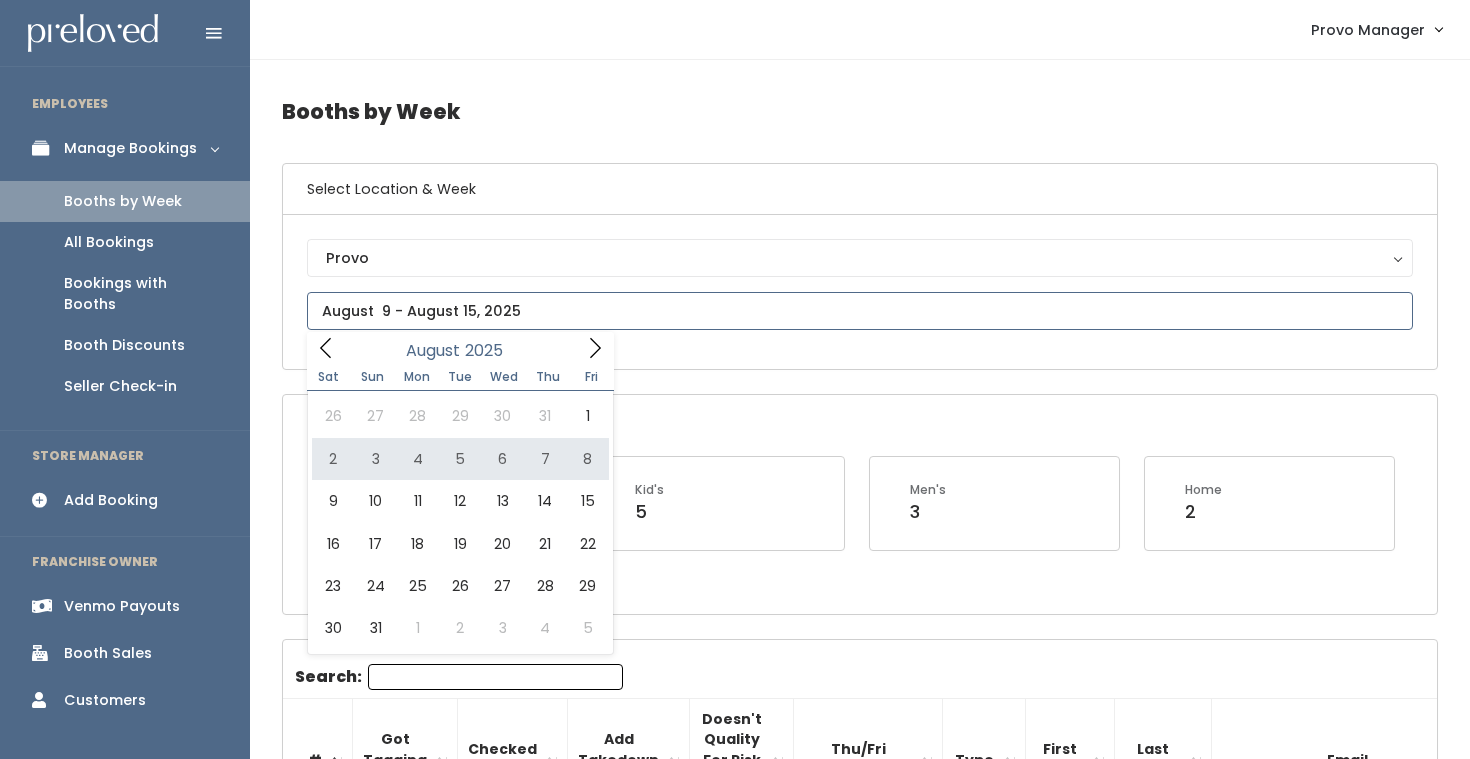 type on "August 2 to August 8" 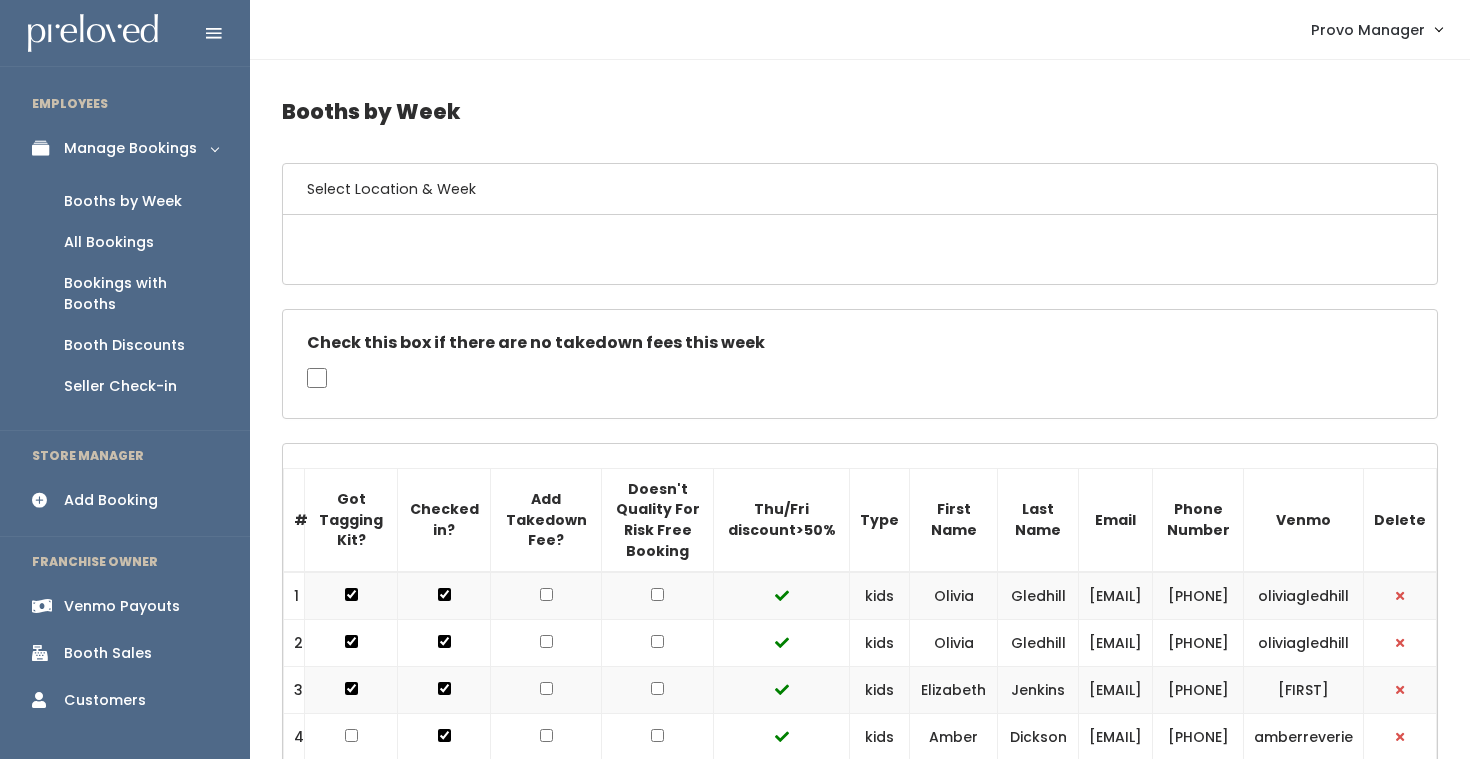 scroll, scrollTop: 0, scrollLeft: 0, axis: both 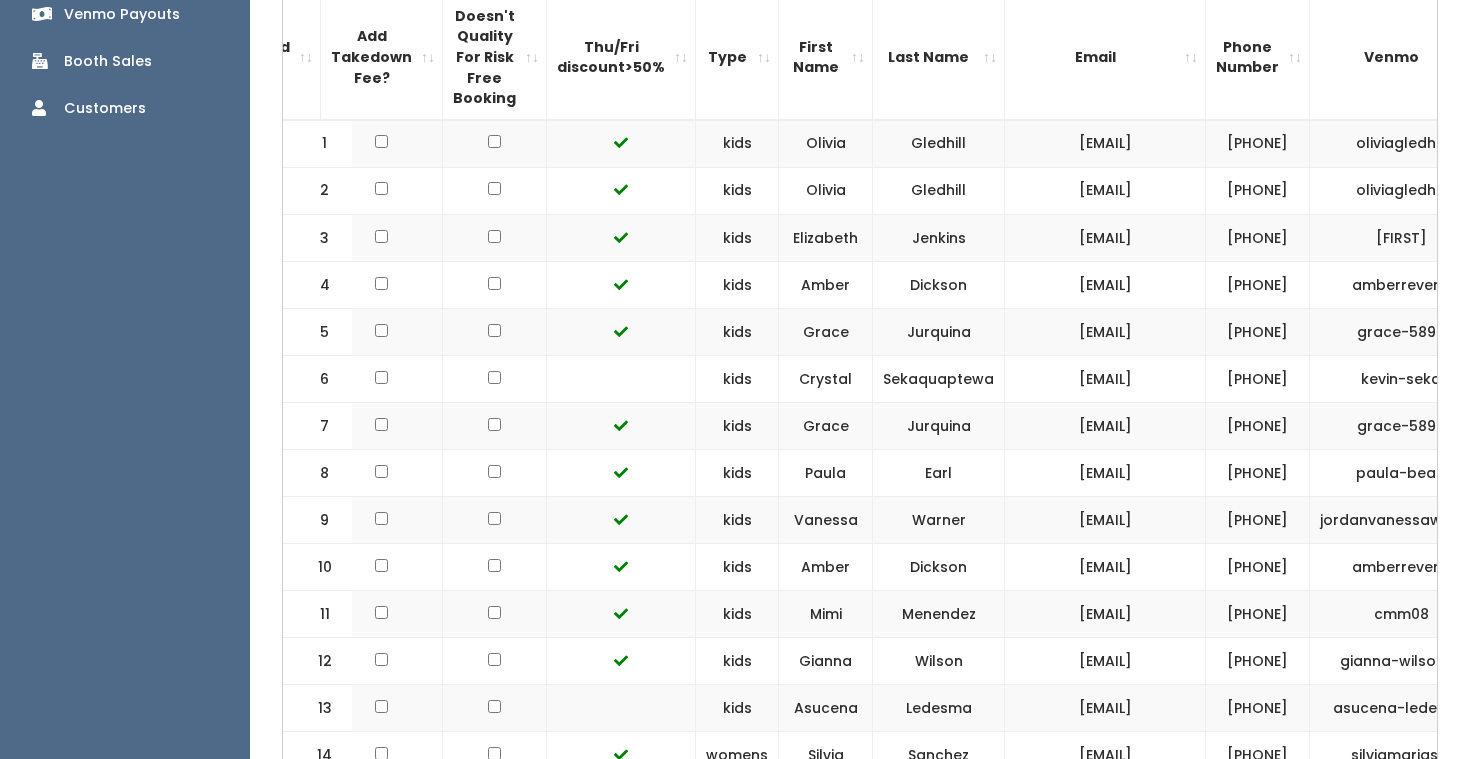 drag, startPoint x: 1188, startPoint y: 464, endPoint x: 985, endPoint y: 463, distance: 203.00246 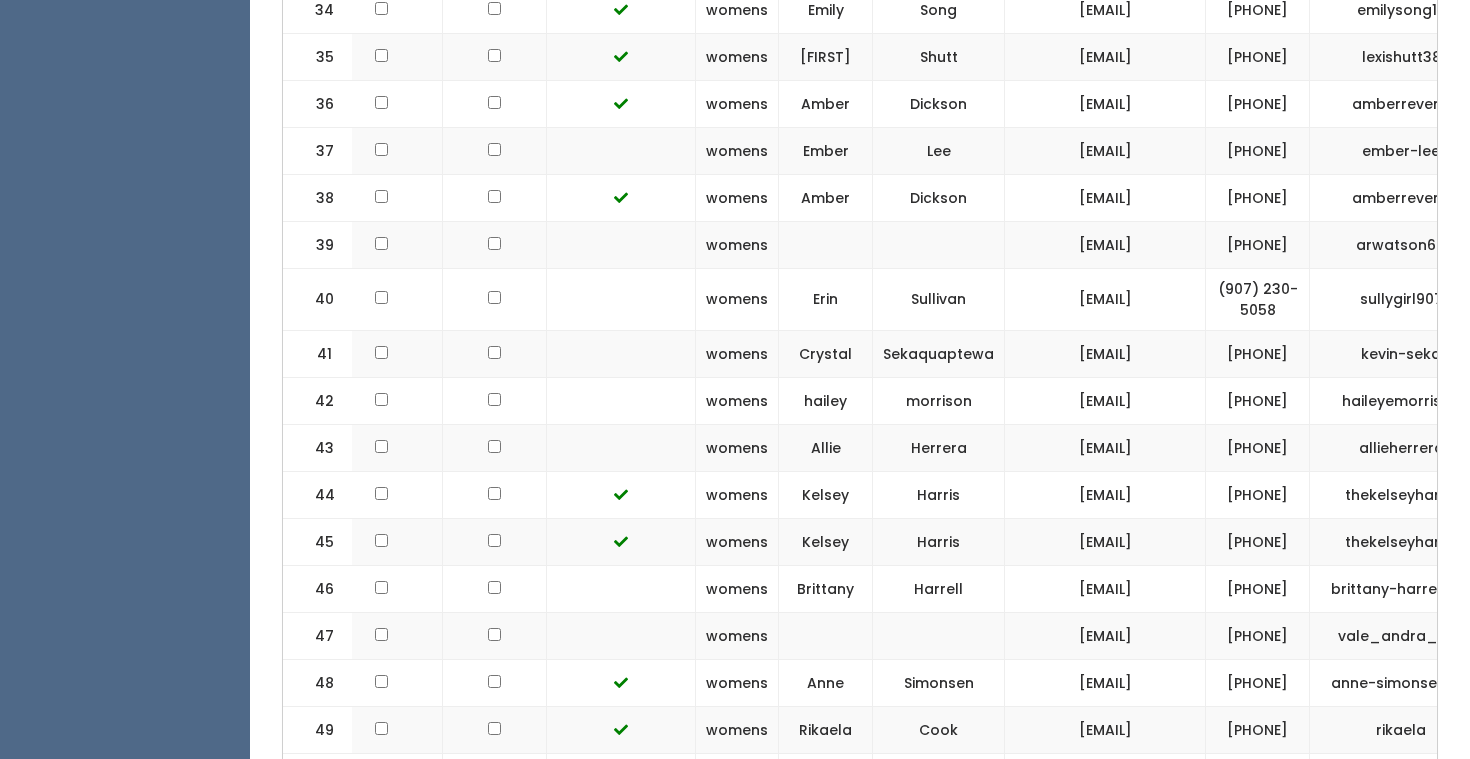 scroll, scrollTop: 2288, scrollLeft: 0, axis: vertical 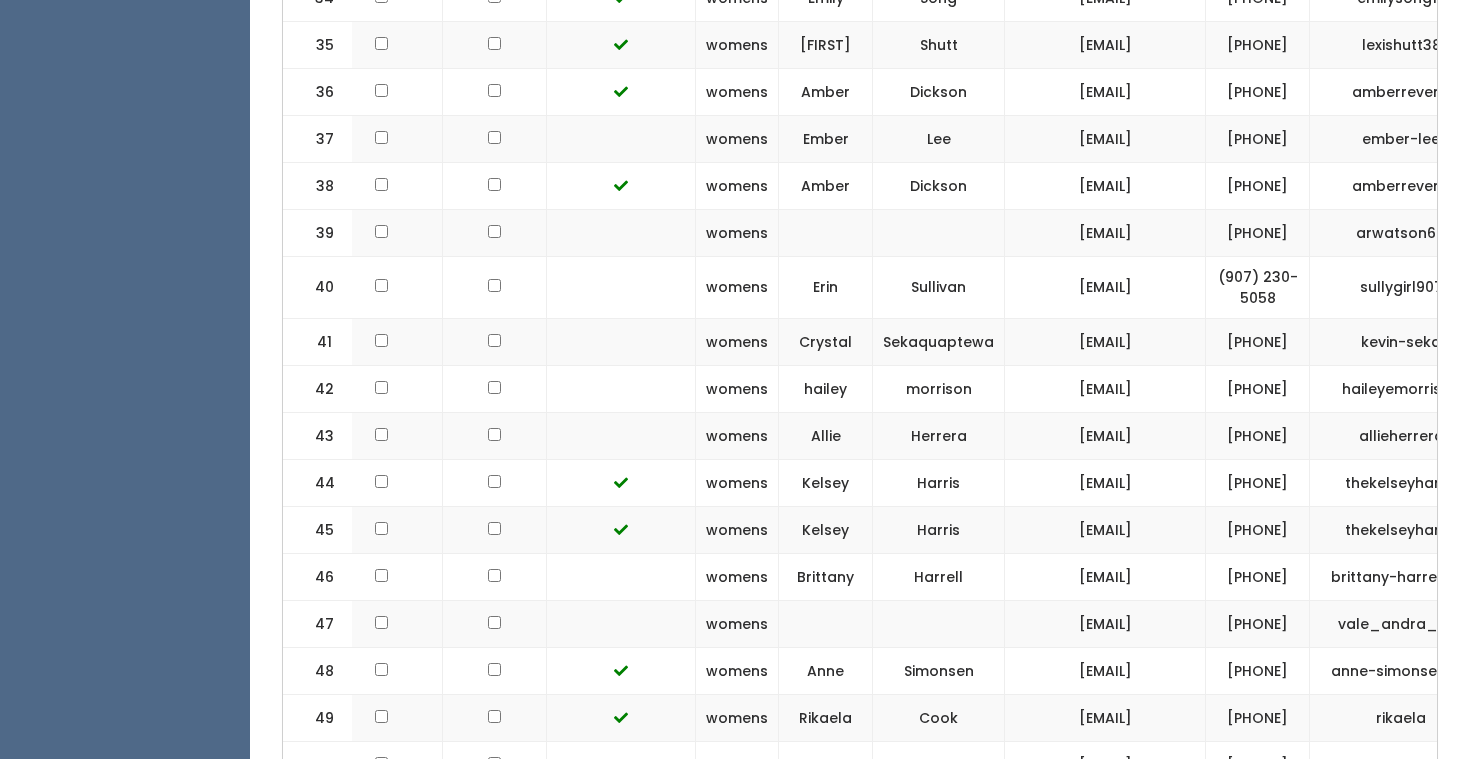 drag, startPoint x: 1193, startPoint y: 633, endPoint x: 1012, endPoint y: 631, distance: 181.01105 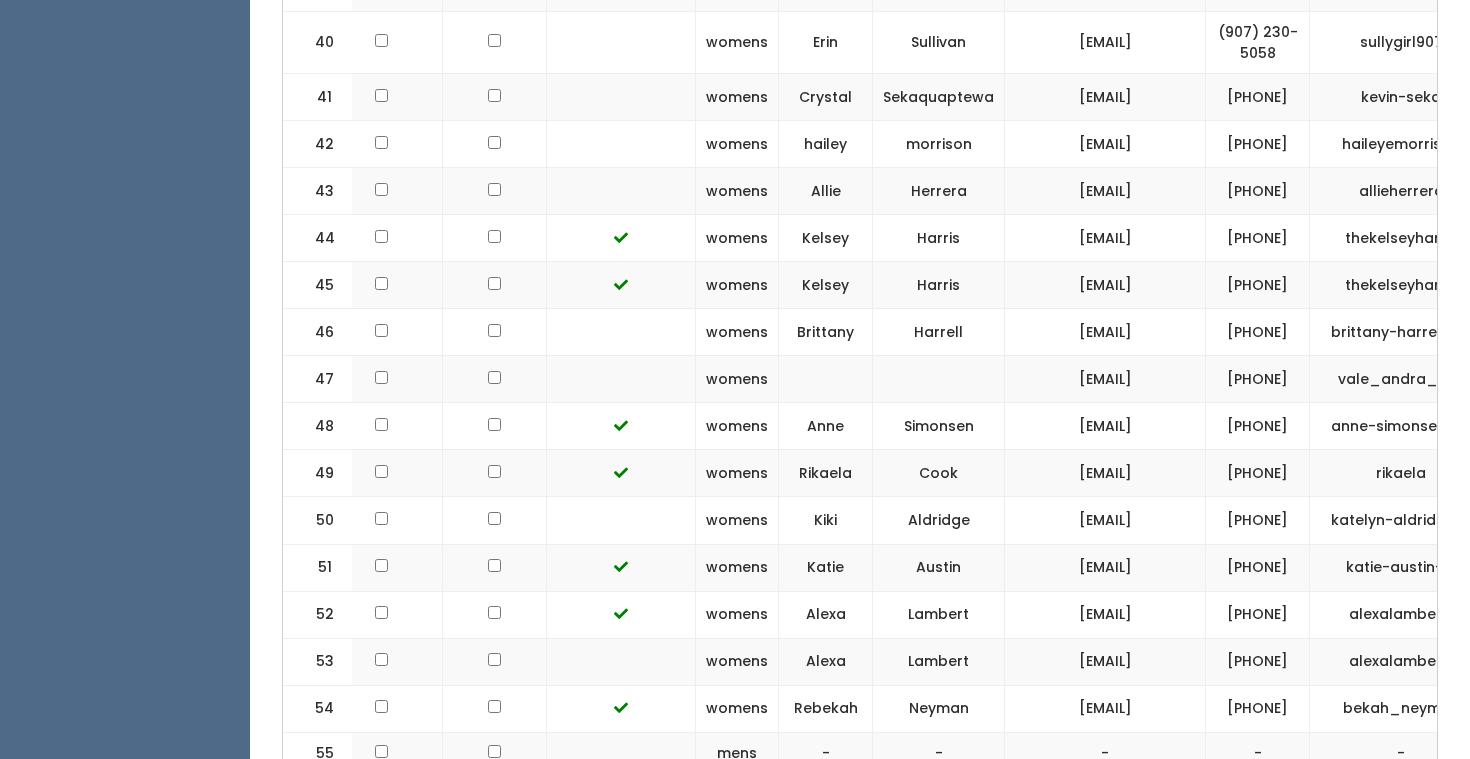 scroll, scrollTop: 2569, scrollLeft: 0, axis: vertical 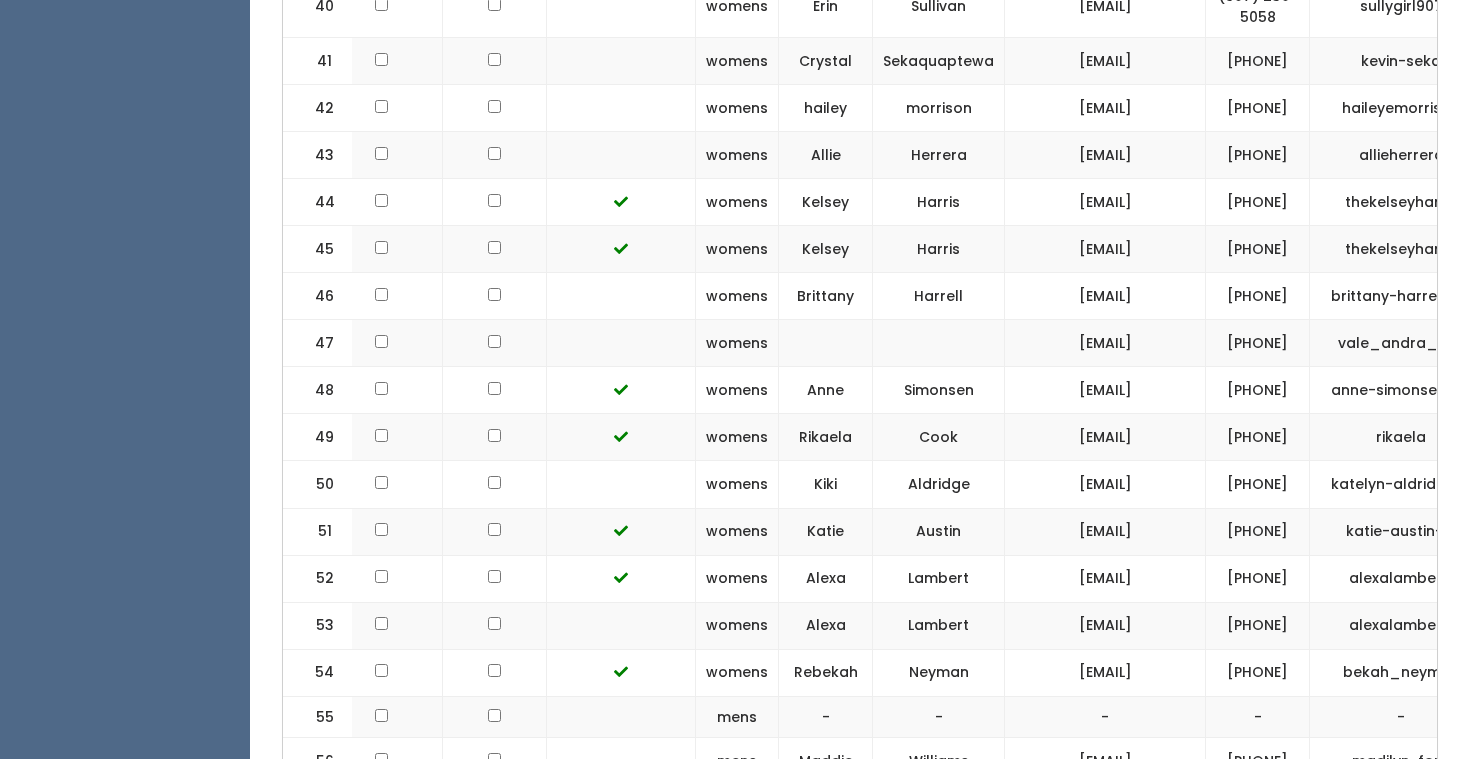 click on "[EMAIL]" at bounding box center [1105, 7] 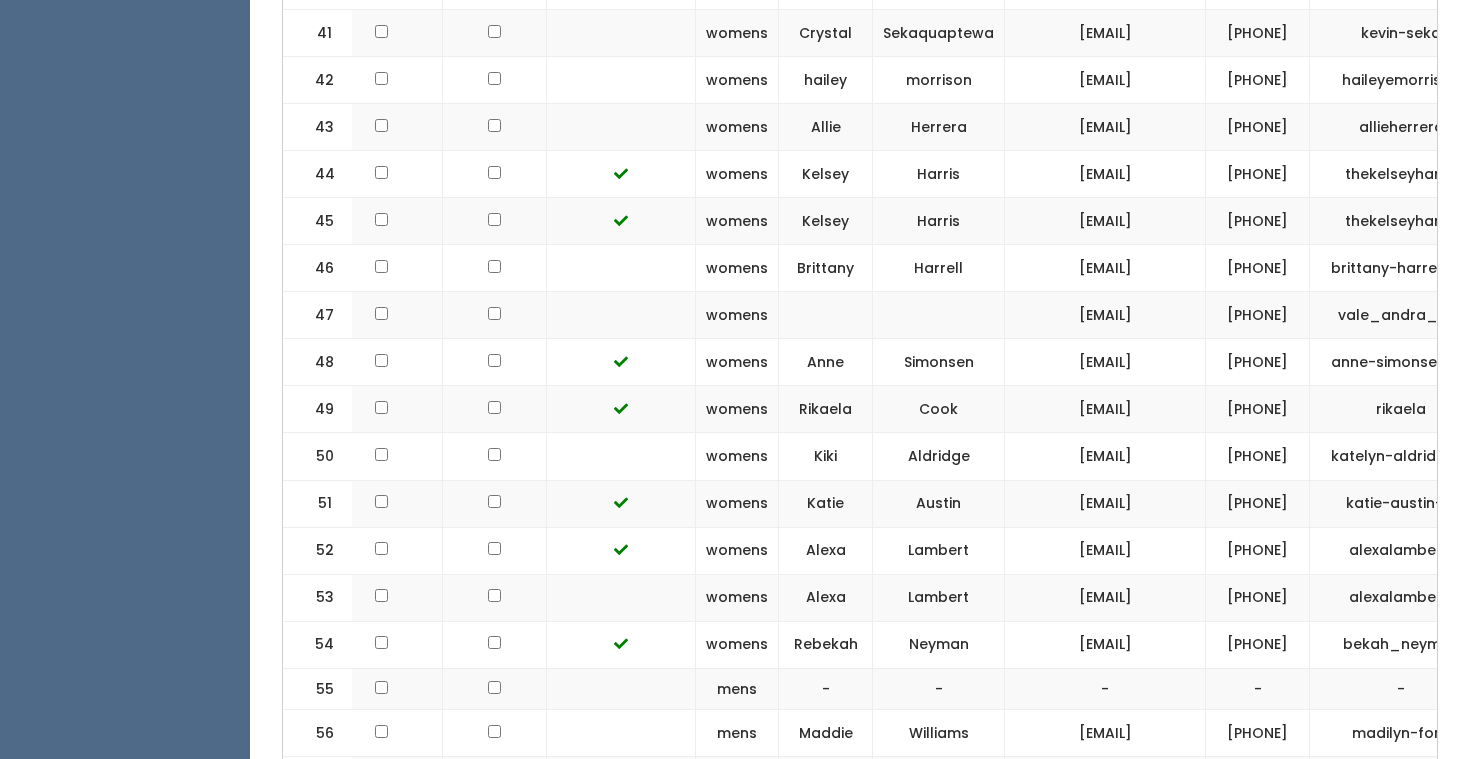 click on "[EMAIL]" at bounding box center (1105, 80) 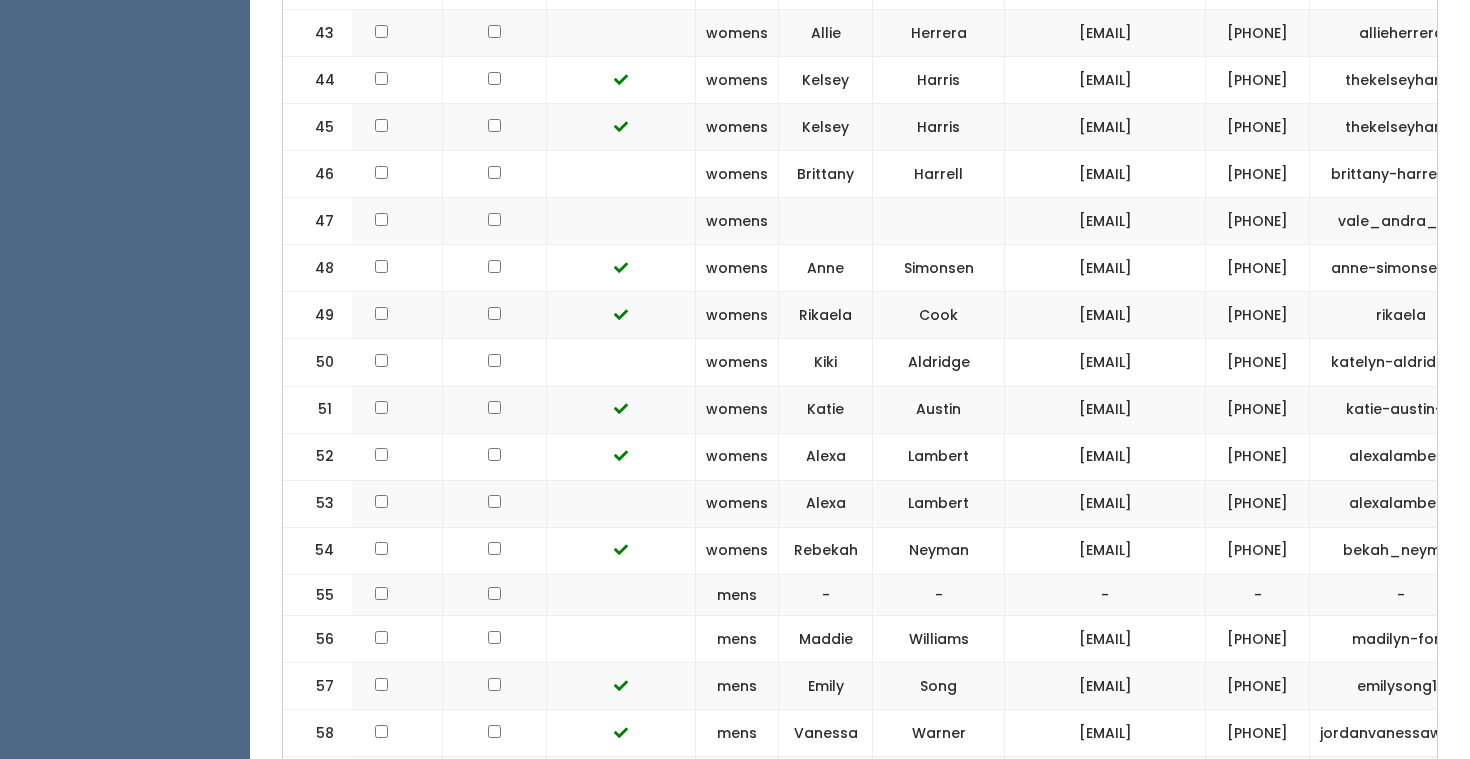 scroll, scrollTop: 2722, scrollLeft: 0, axis: vertical 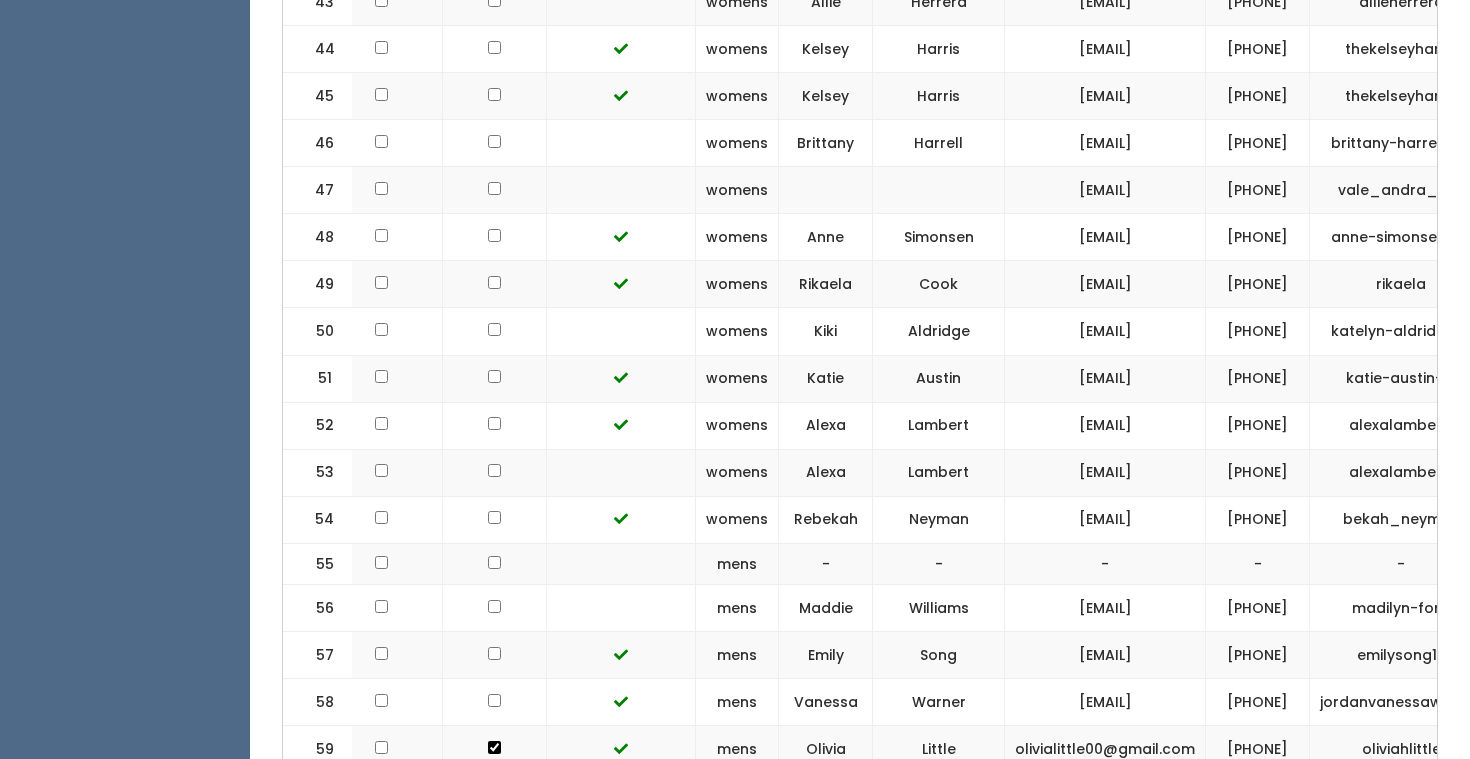 click on "[EMAIL]" at bounding box center (1105, 2) 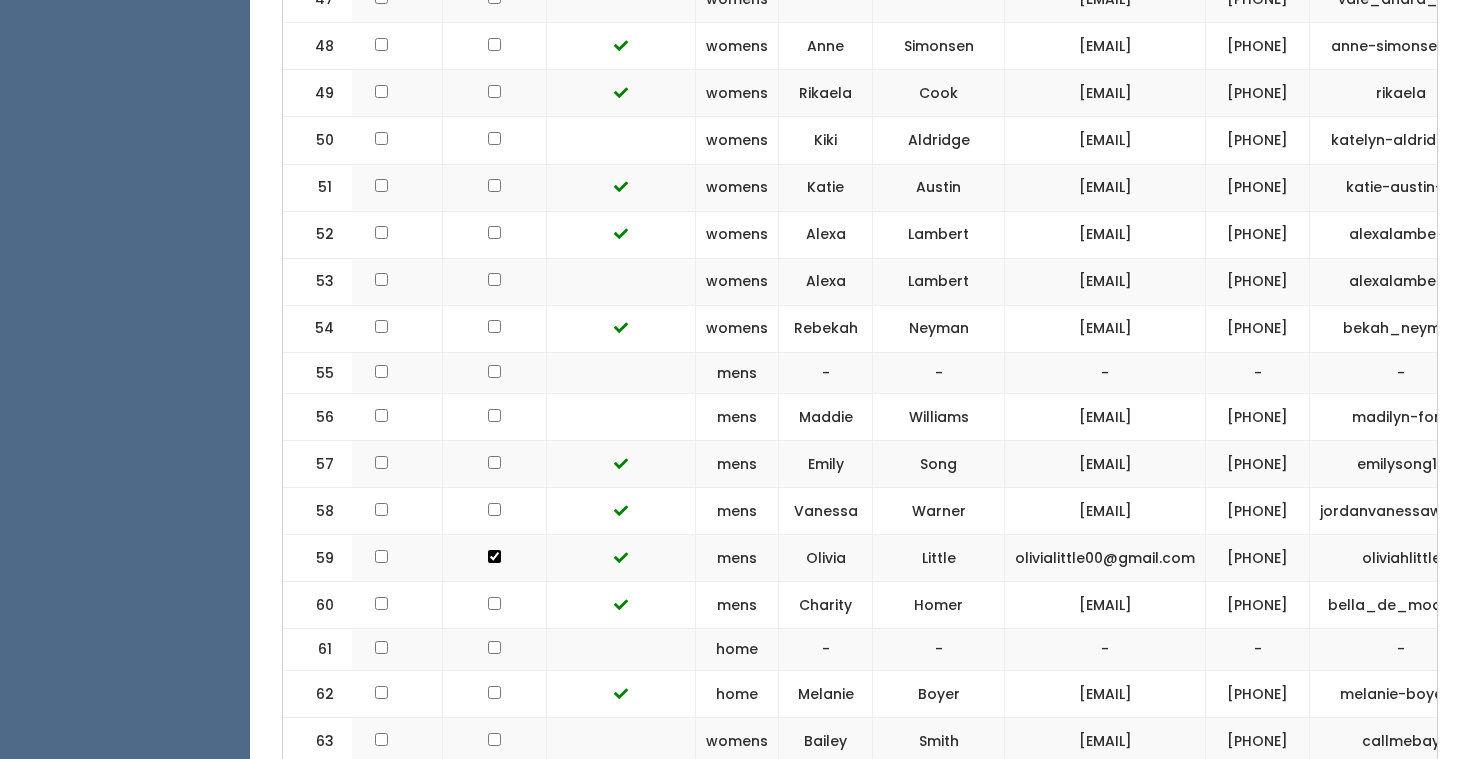 scroll, scrollTop: 2915, scrollLeft: 0, axis: vertical 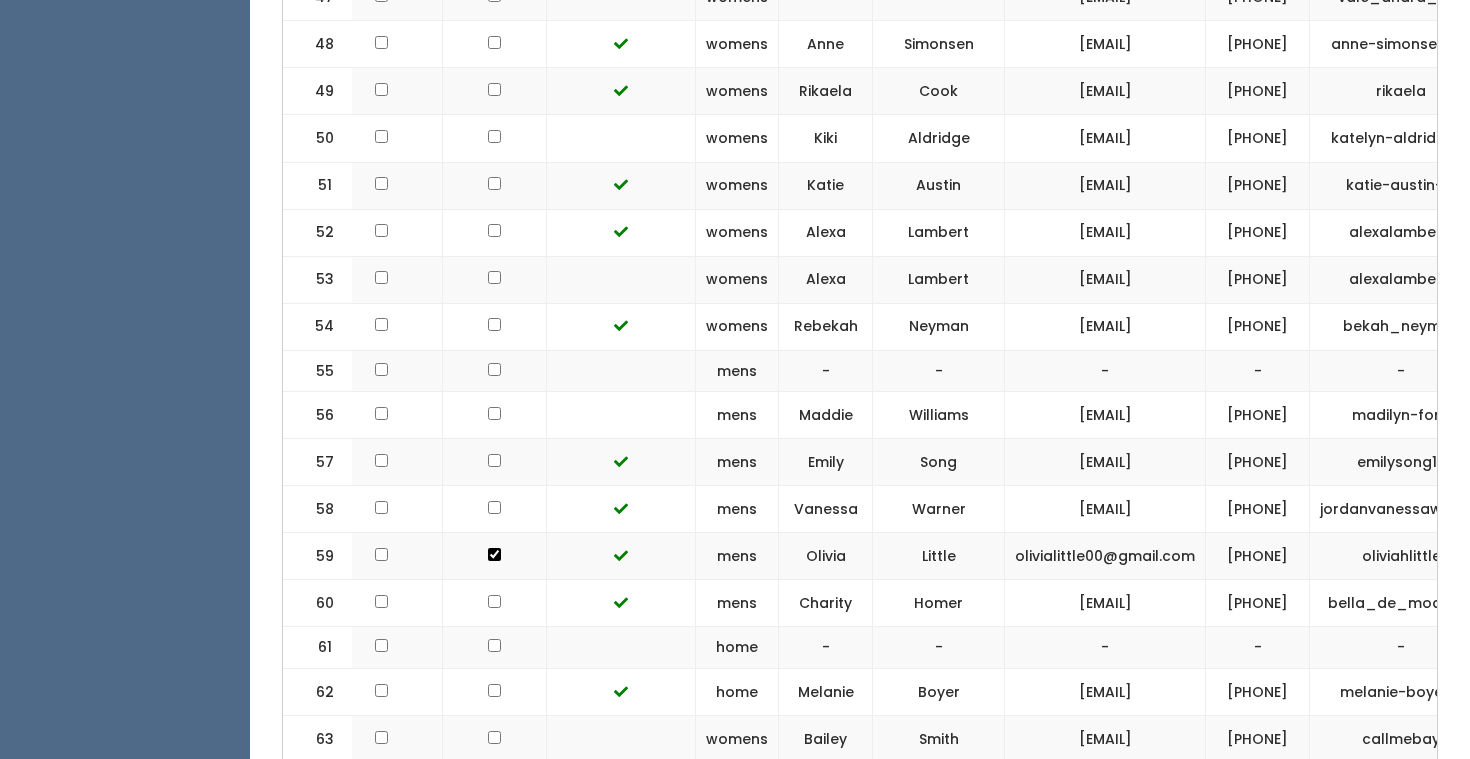 drag, startPoint x: 1191, startPoint y: 559, endPoint x: 960, endPoint y: 553, distance: 231.07791 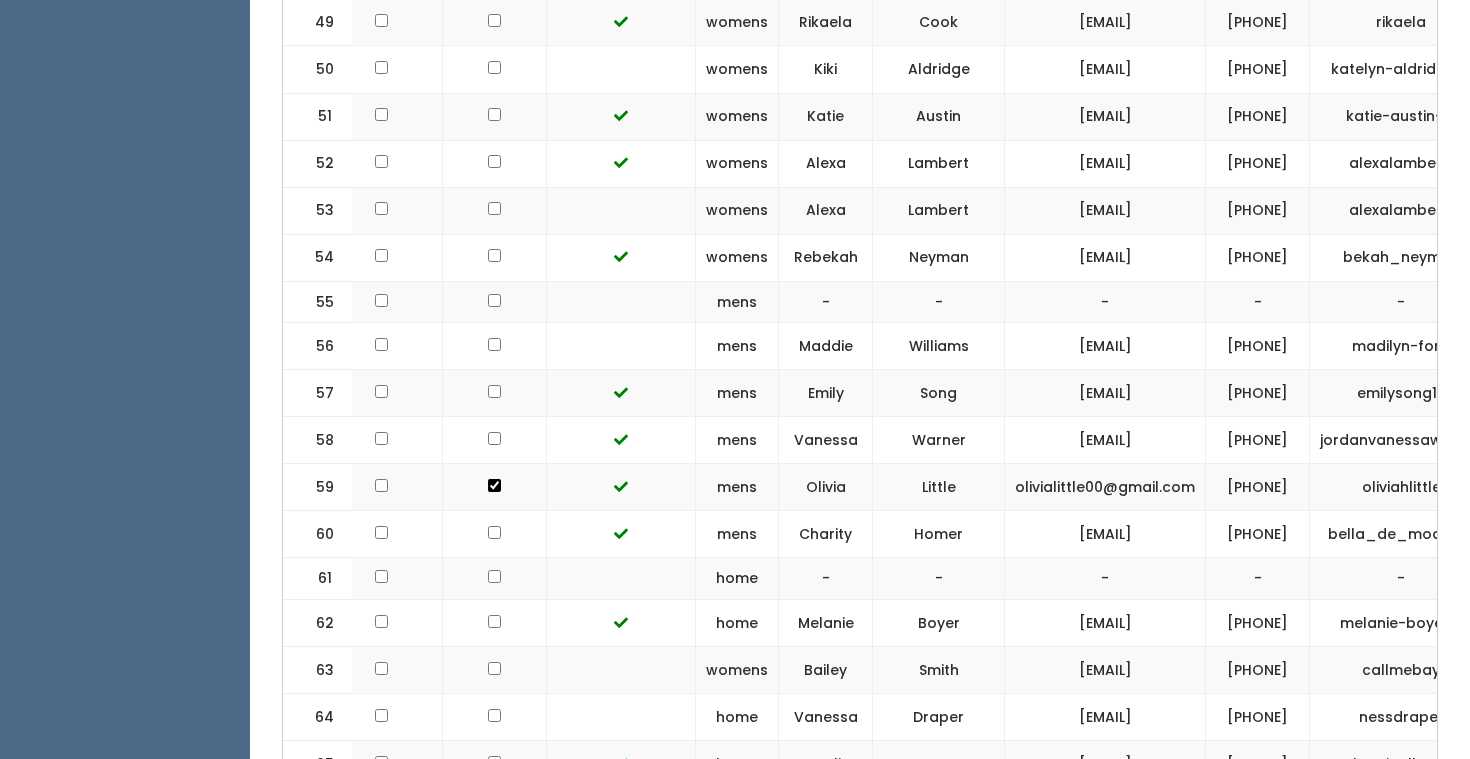 scroll, scrollTop: 2988, scrollLeft: 0, axis: vertical 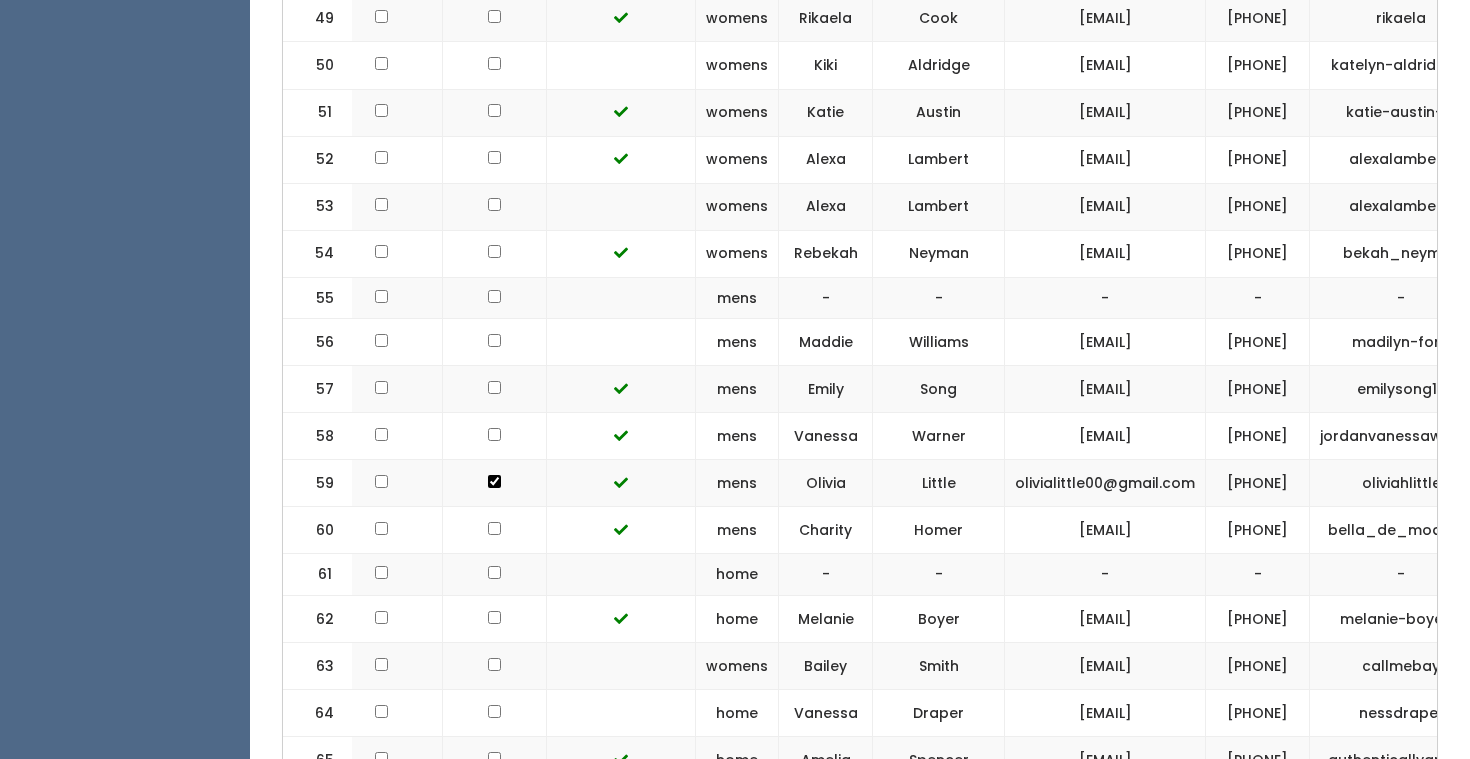 drag, startPoint x: 1219, startPoint y: 559, endPoint x: 979, endPoint y: 552, distance: 240.10207 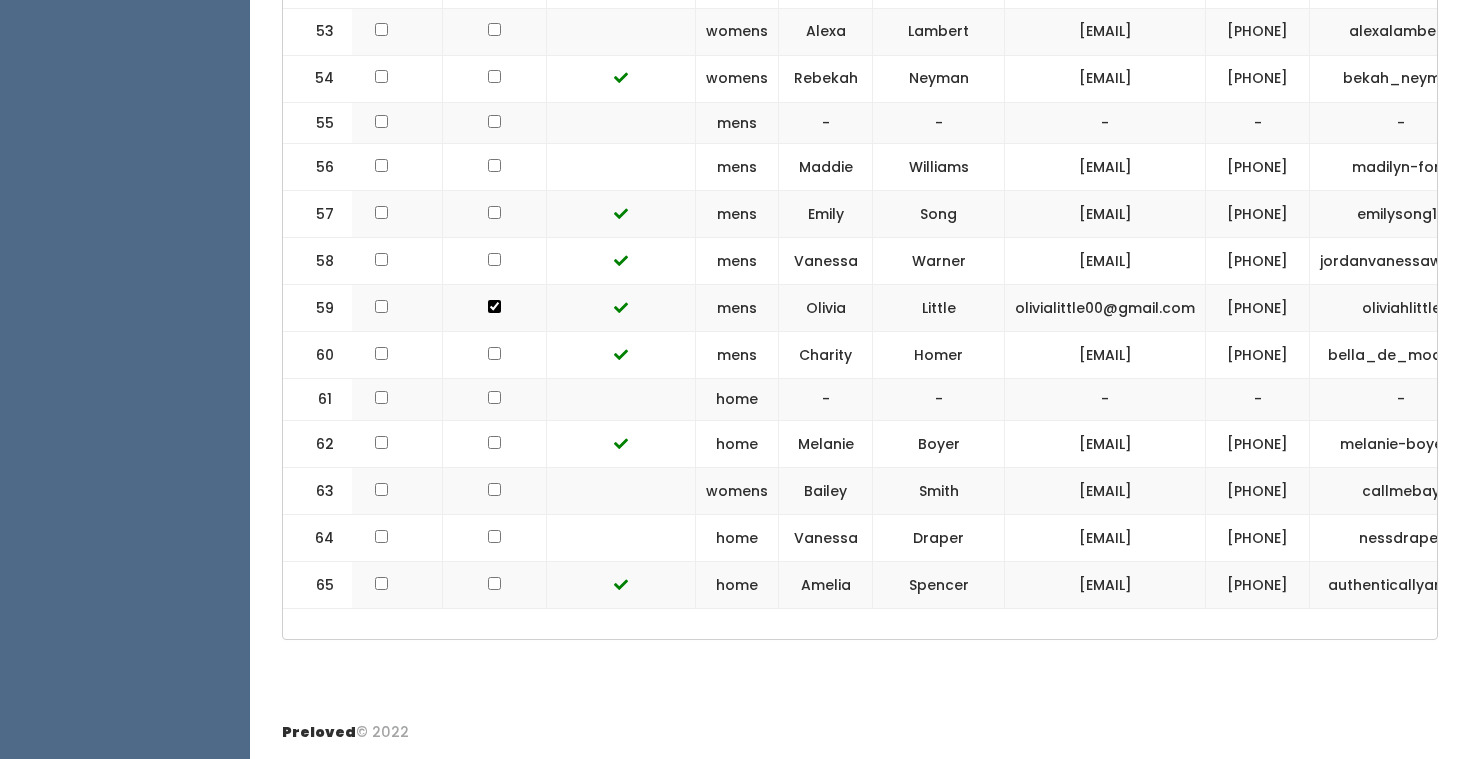 scroll, scrollTop: 3358, scrollLeft: 0, axis: vertical 